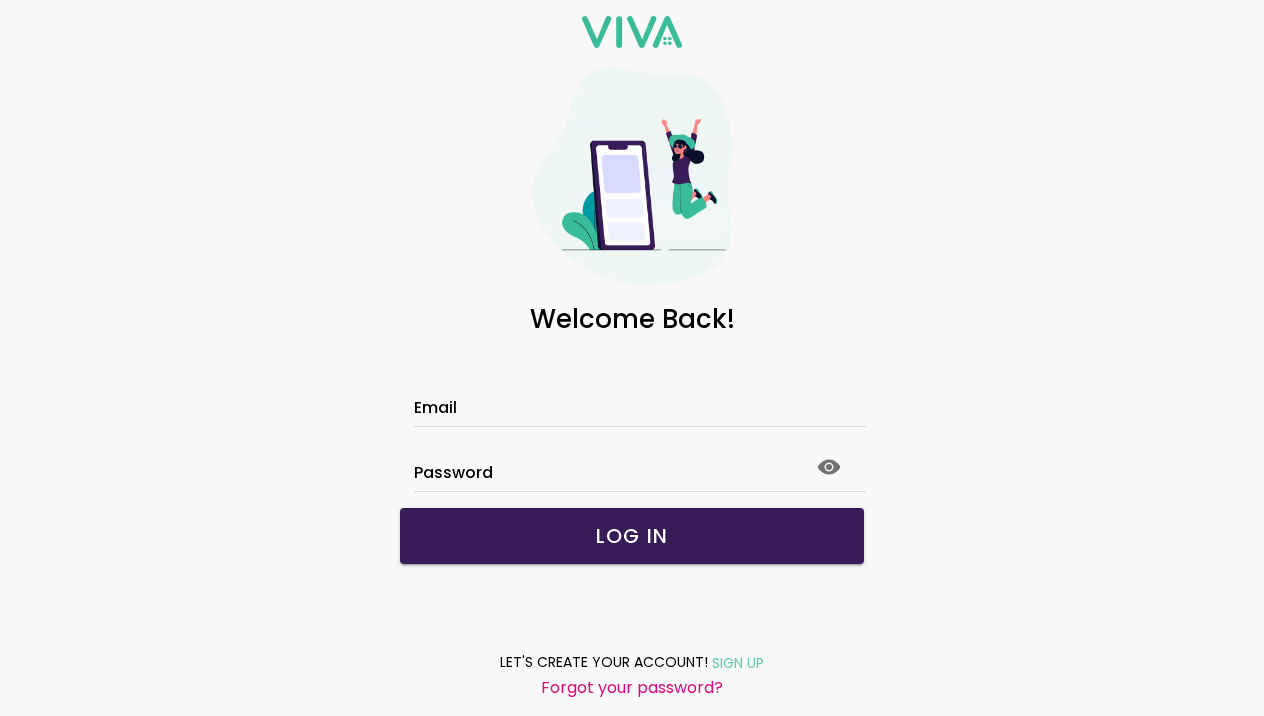 scroll, scrollTop: 0, scrollLeft: 0, axis: both 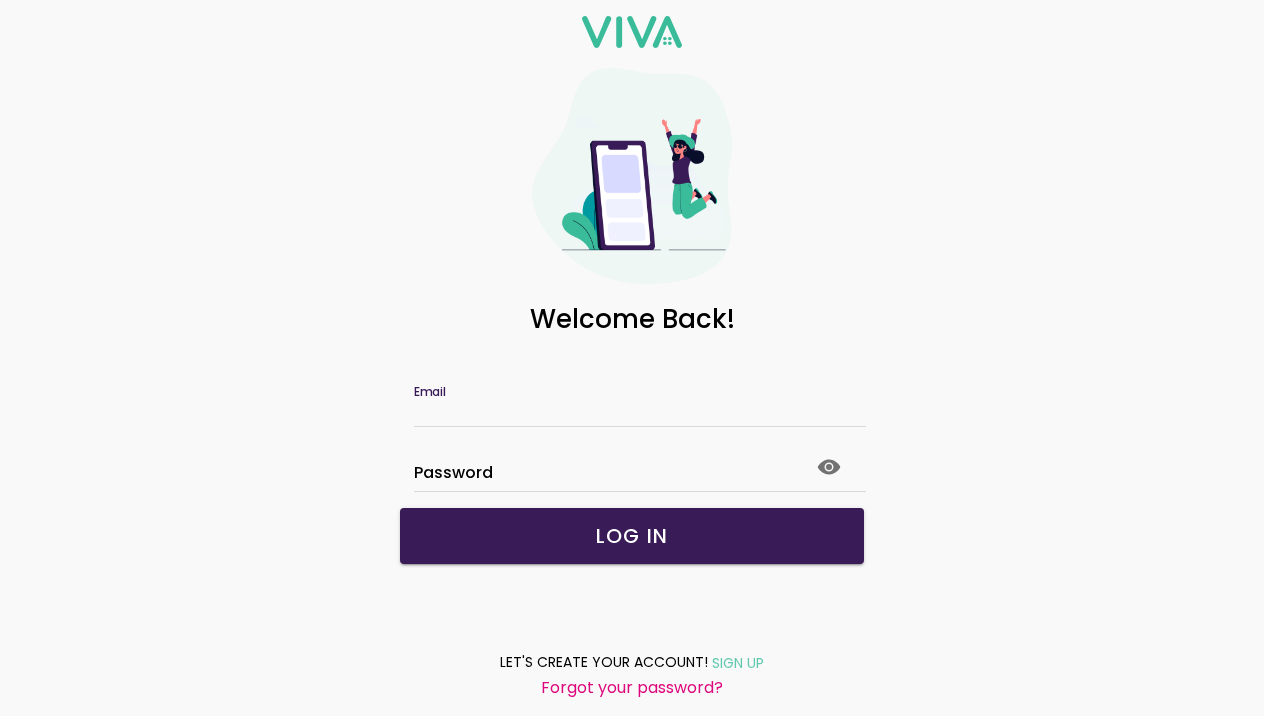 click on "Email" 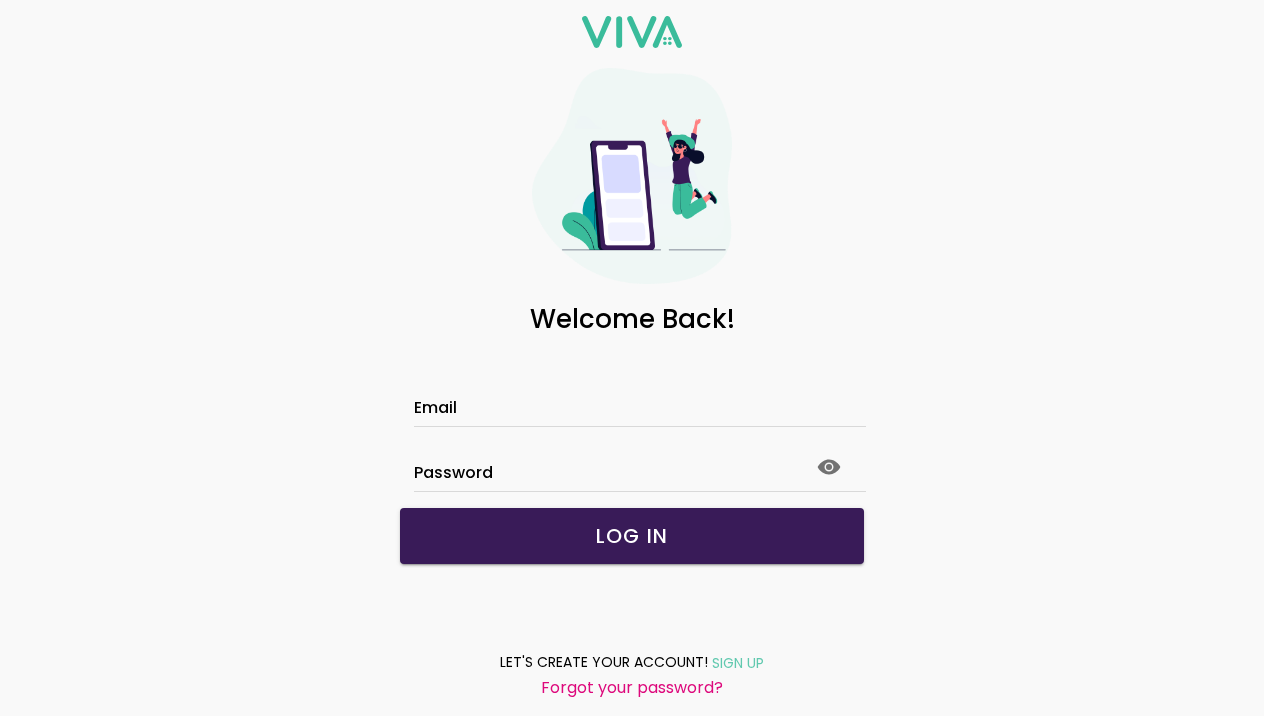 click on "Forgot your password?" at bounding box center (0, 0) 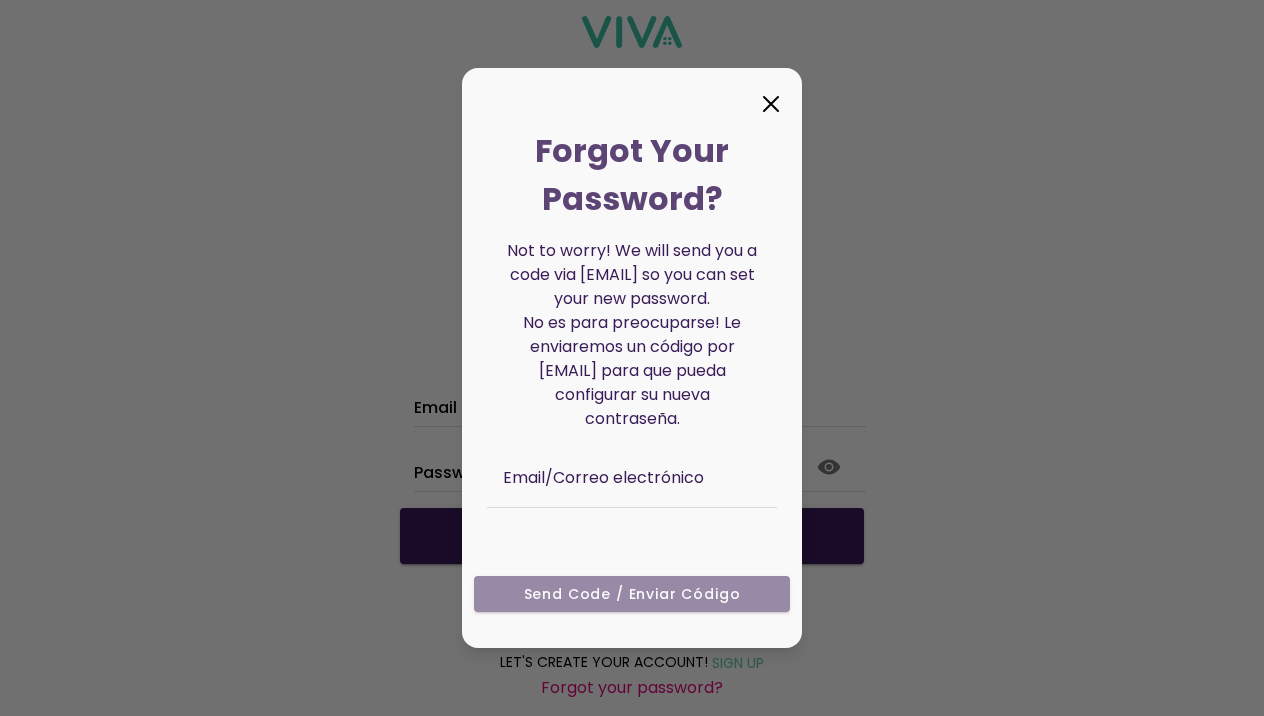 click 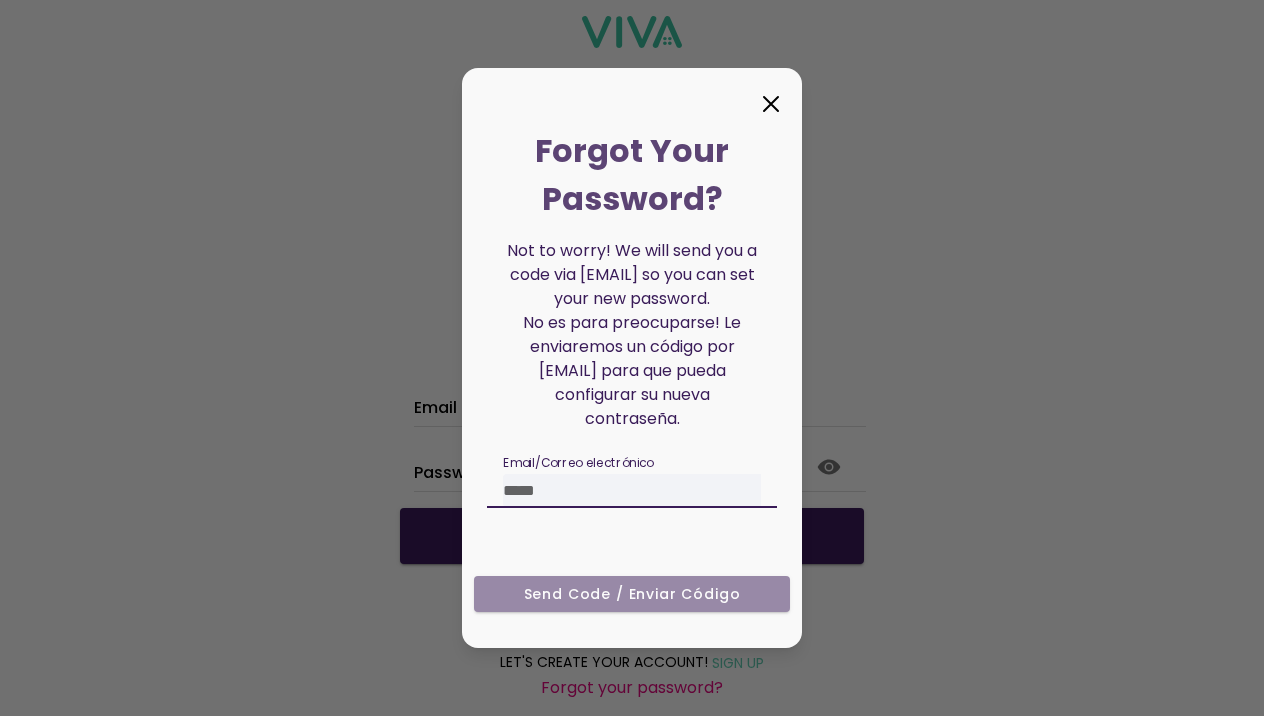 click 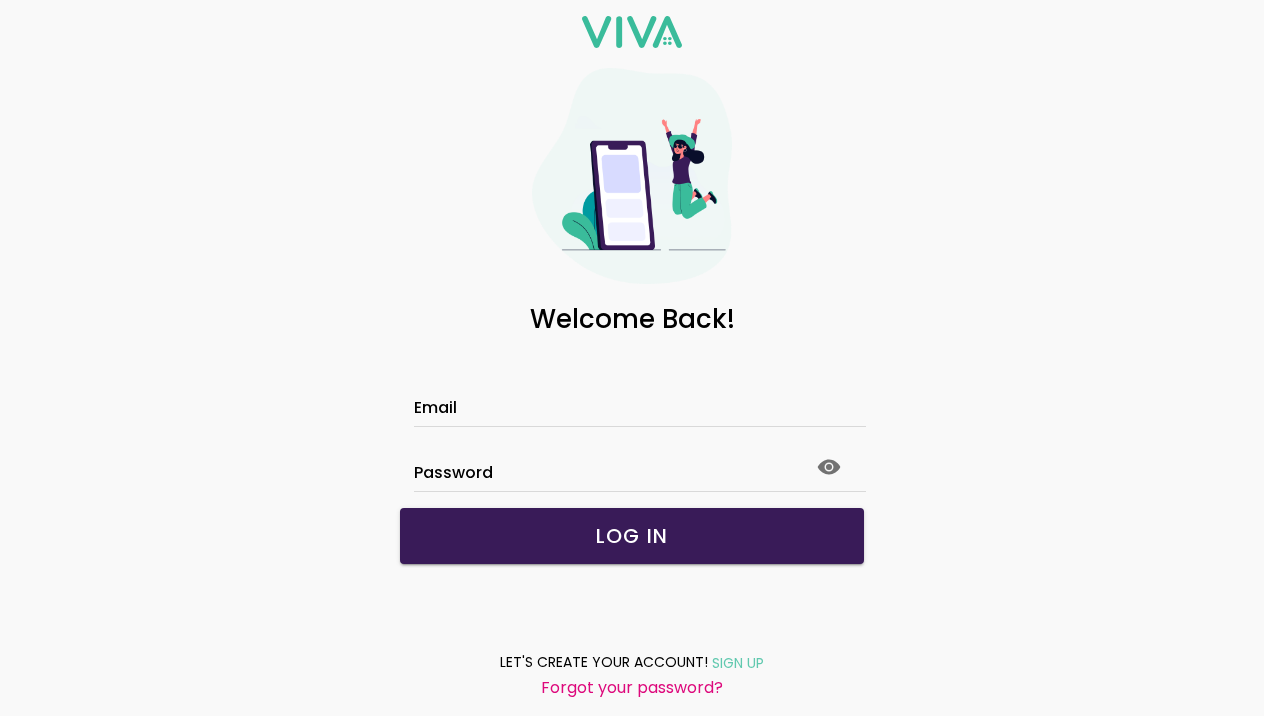 click on "Email" 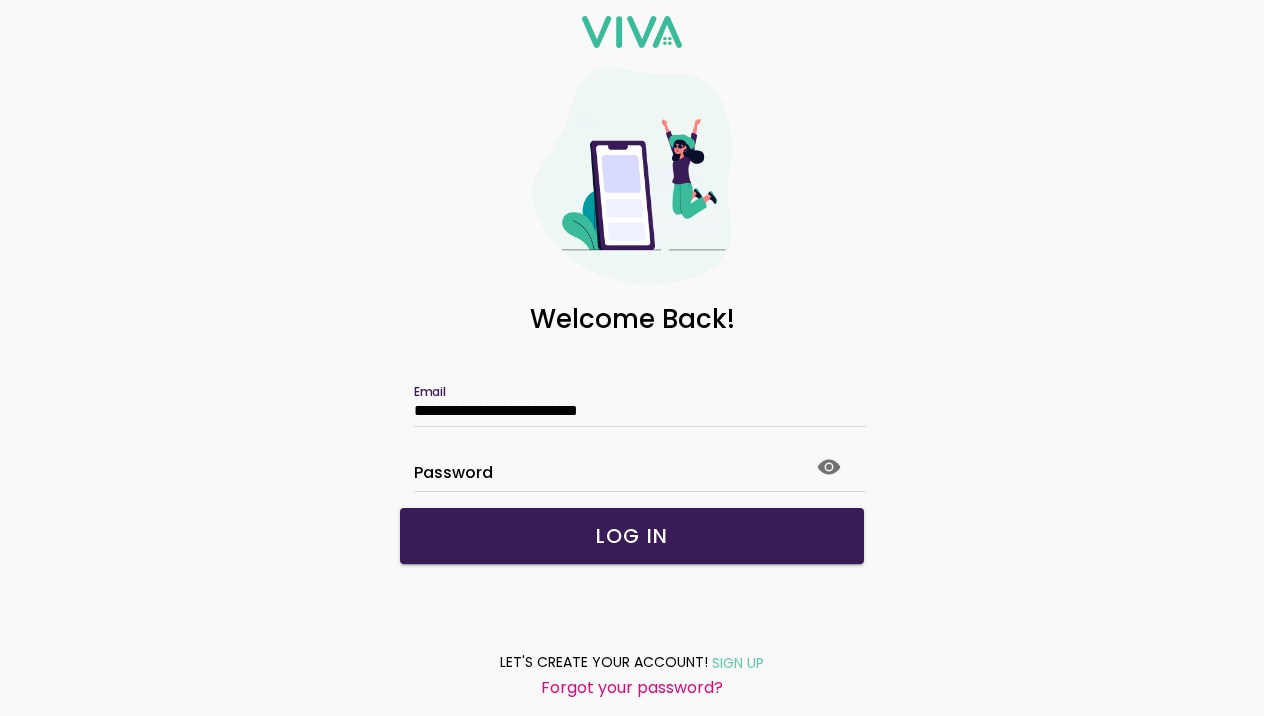 type on "**********" 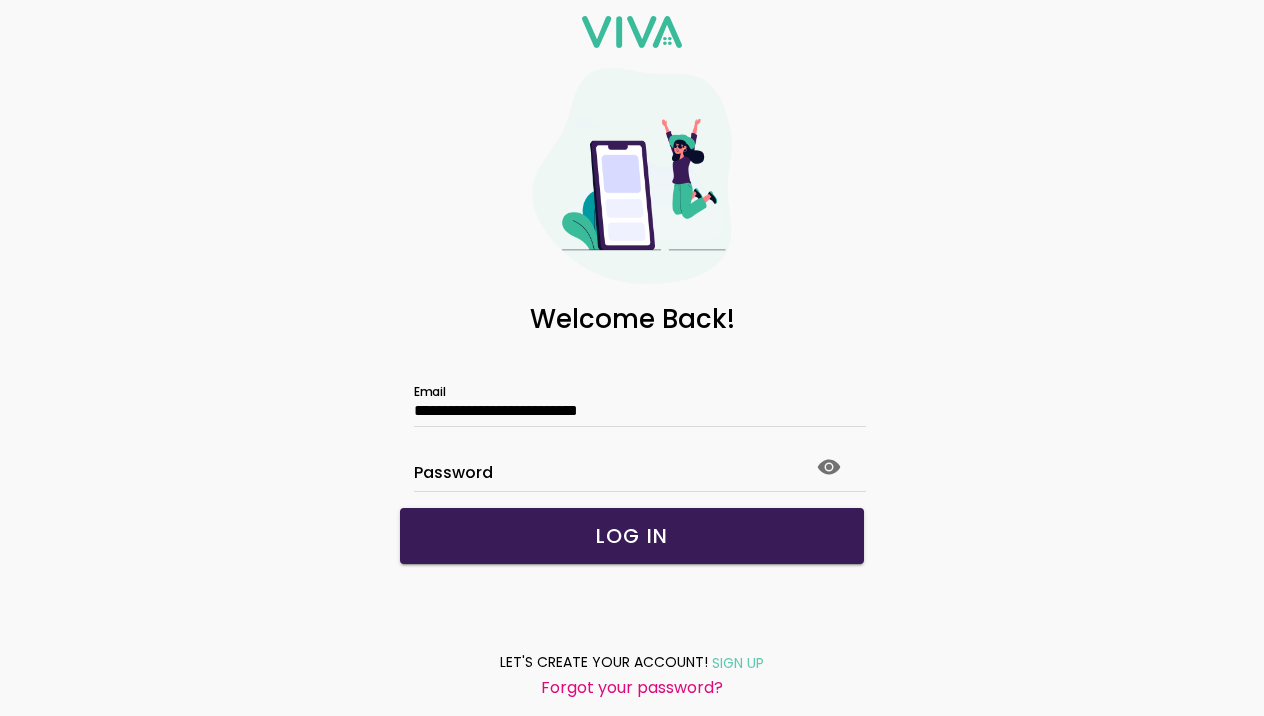 click on "LOG IN" 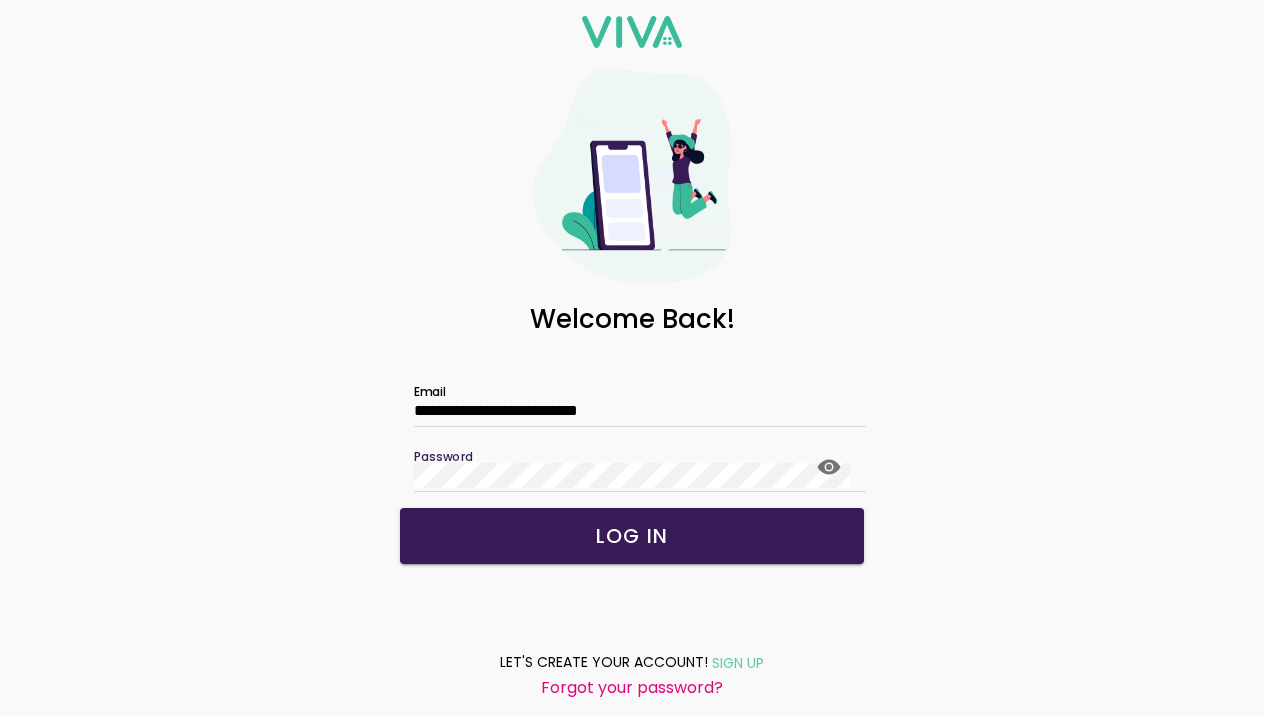 click on "LOG IN" 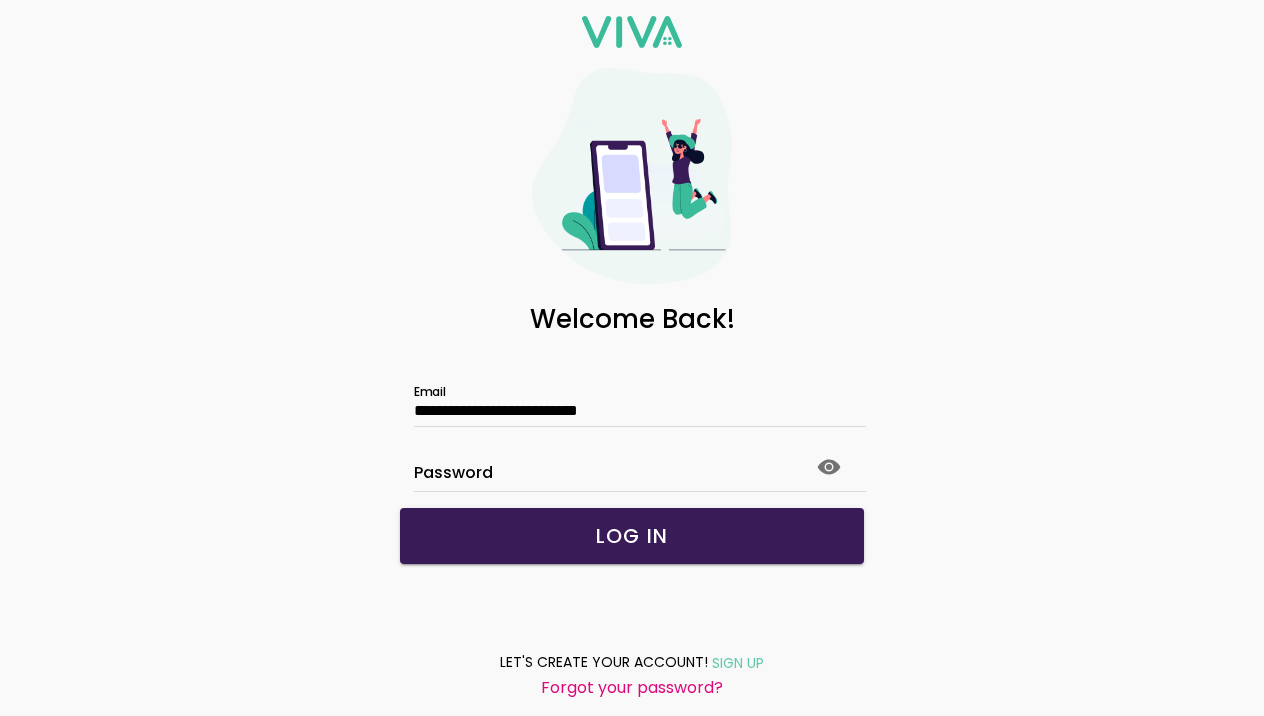 click on "LOG IN" 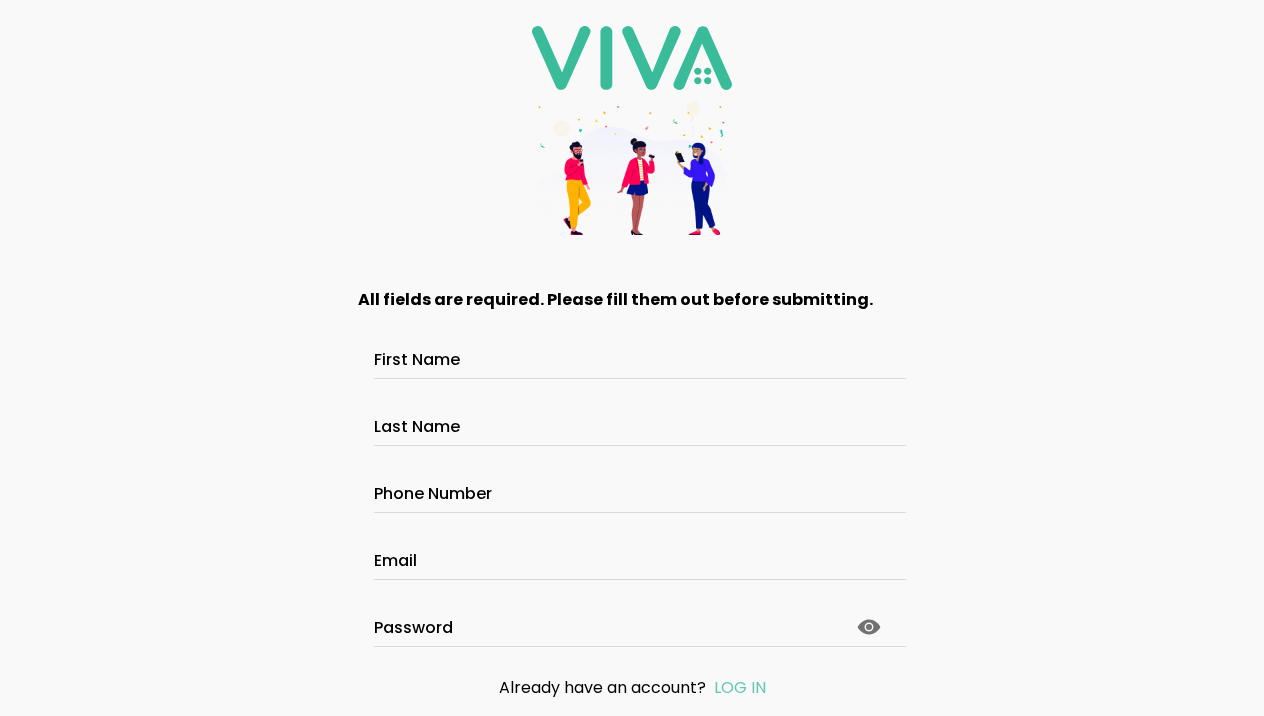 scroll, scrollTop: 0, scrollLeft: 0, axis: both 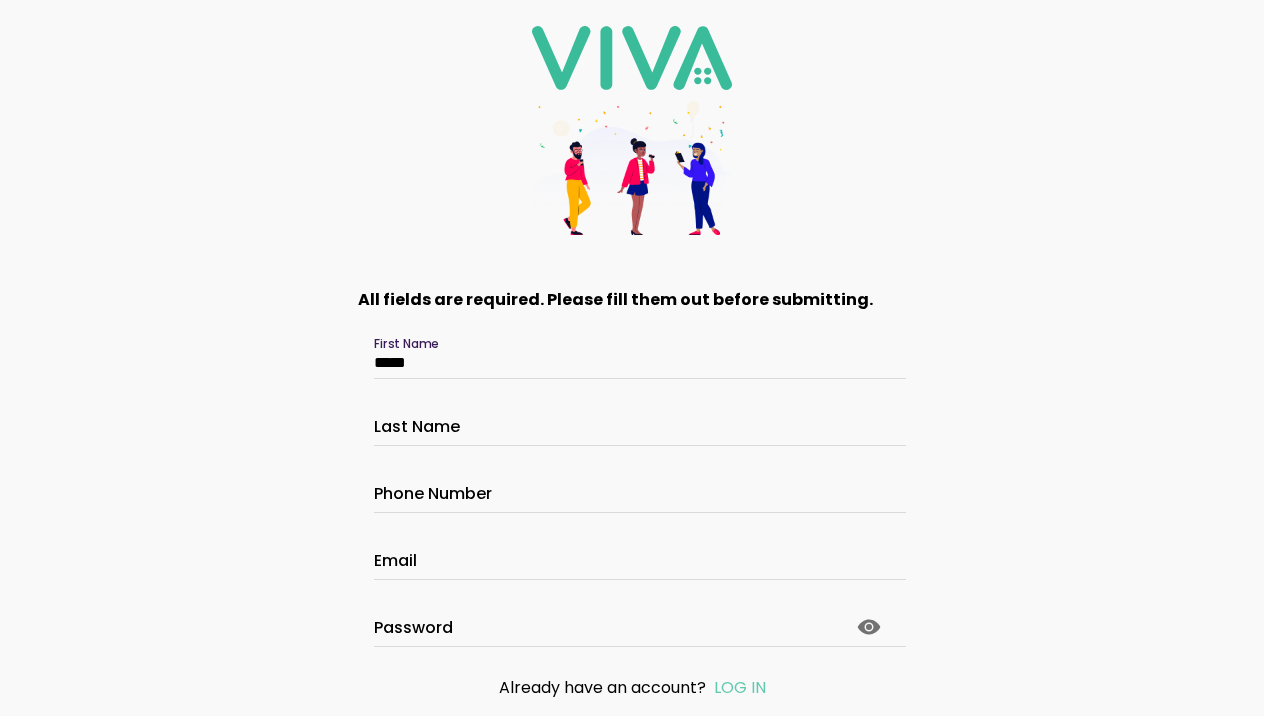 type on "*****" 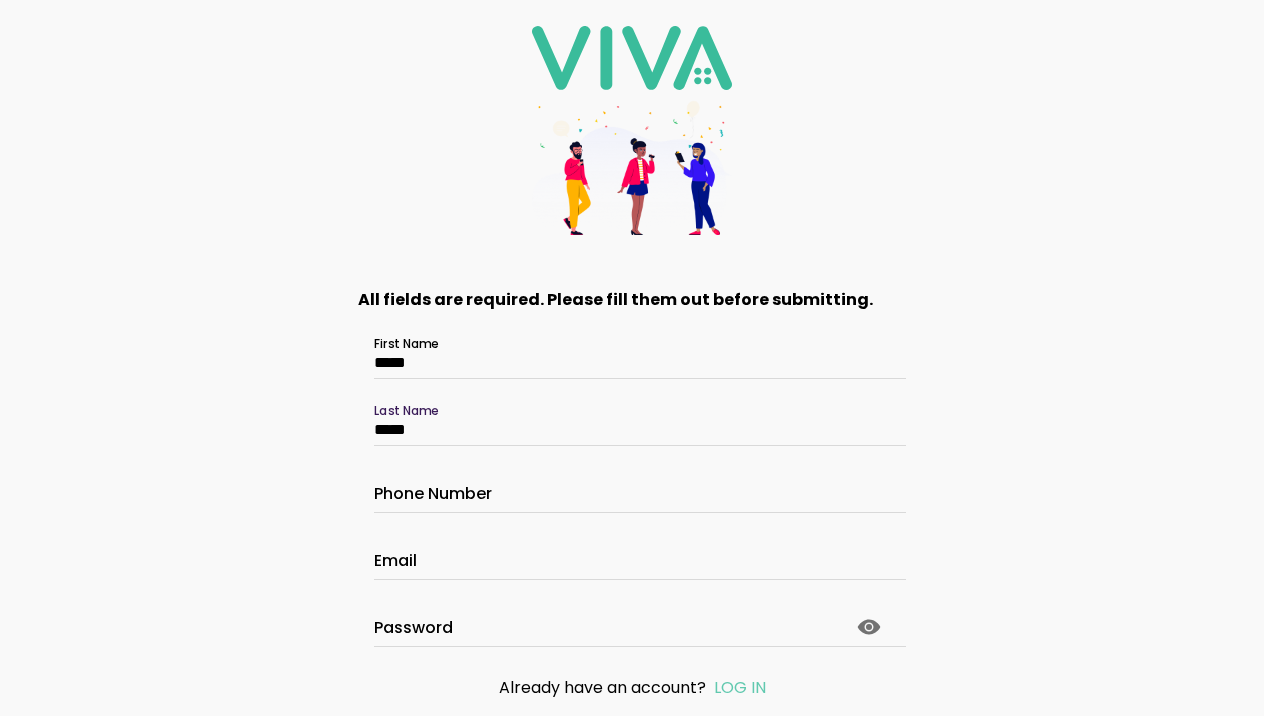 type on "*****" 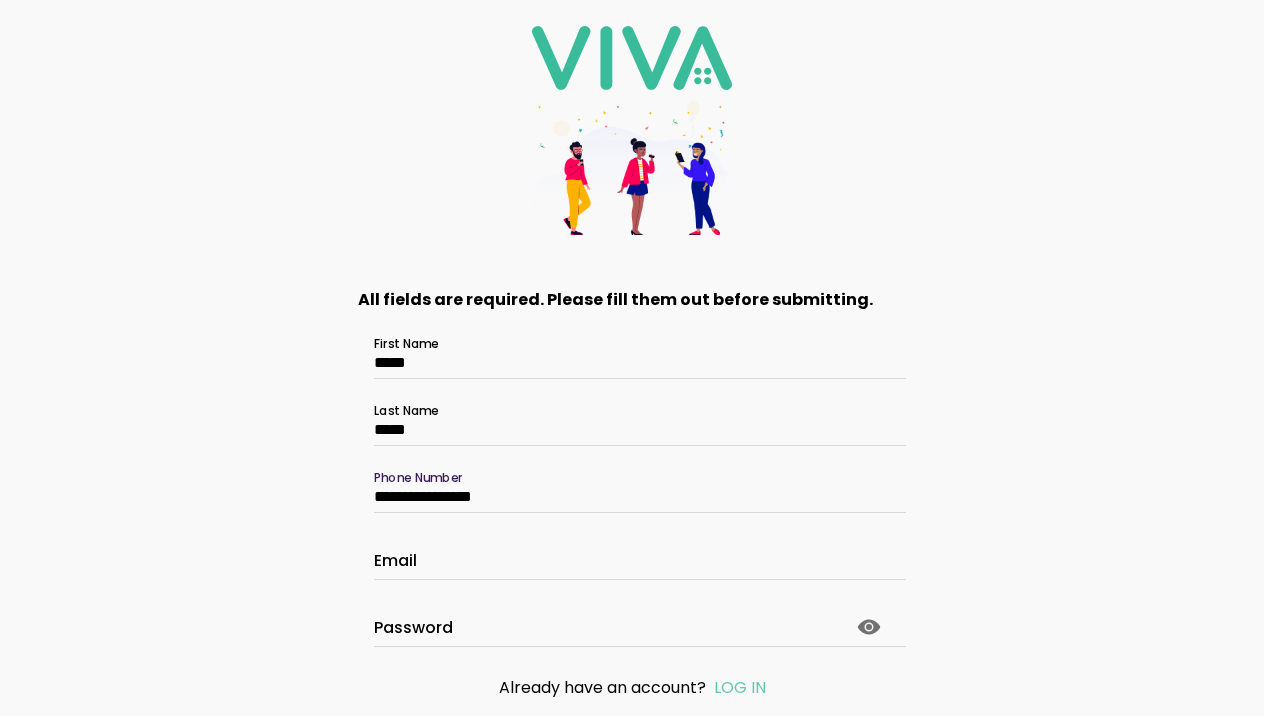 type on "[PHONE]" 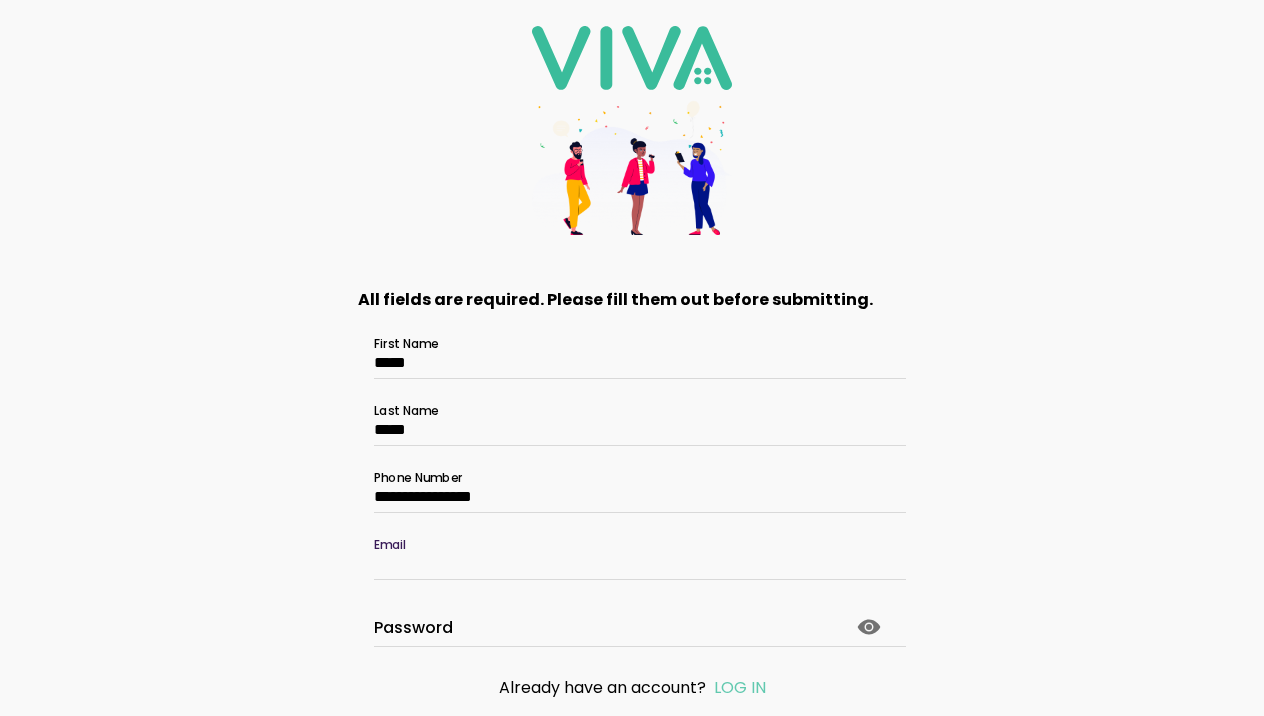 type on "[PHONE]" 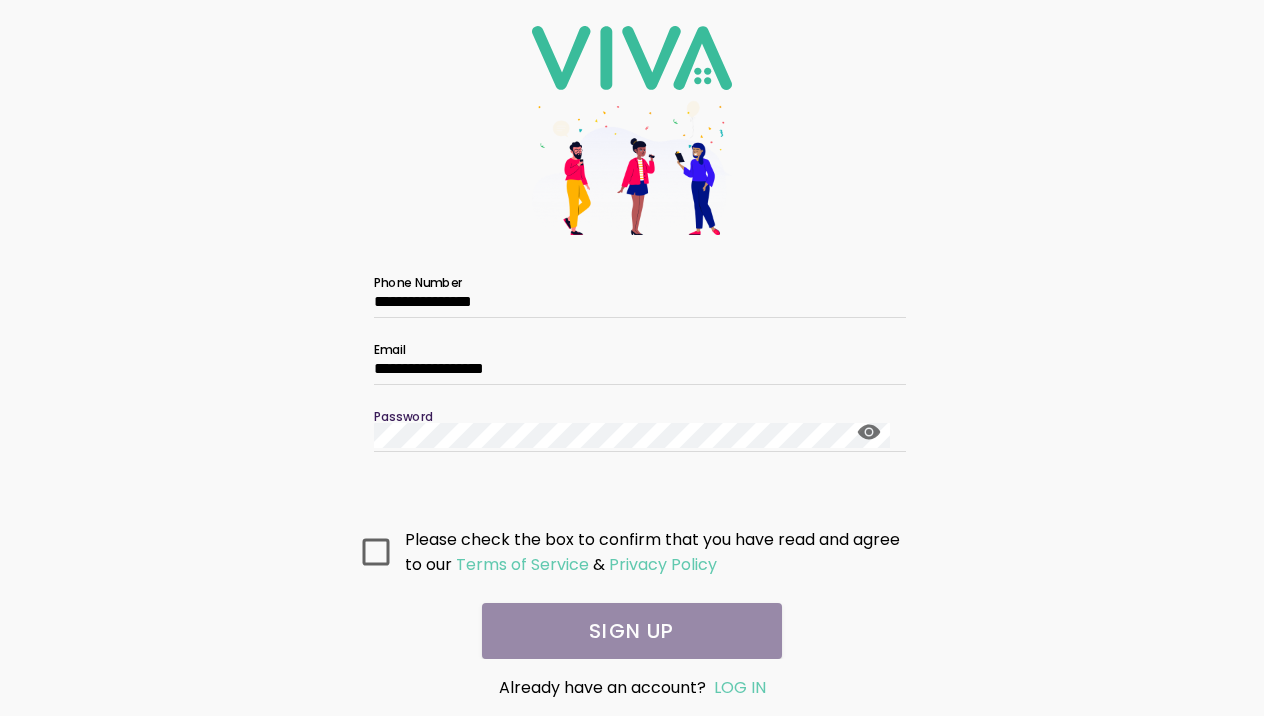 scroll, scrollTop: 195, scrollLeft: 0, axis: vertical 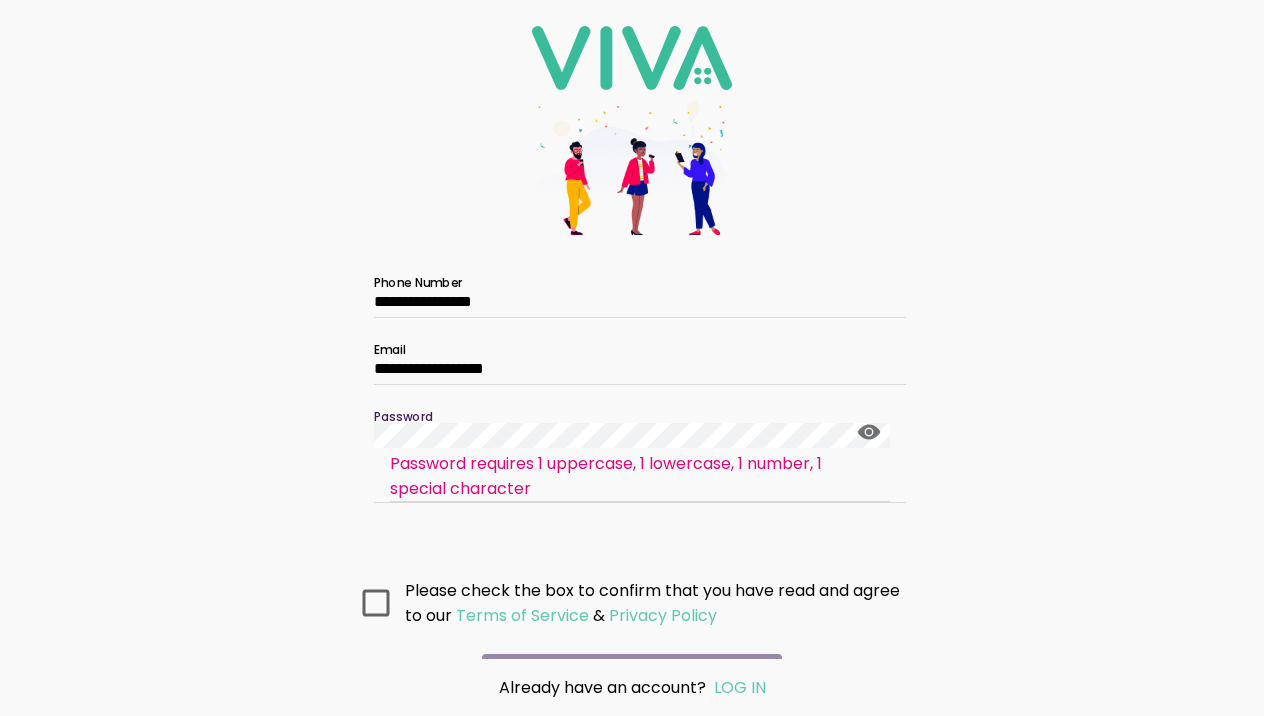 click on "**********" at bounding box center (632, 358) 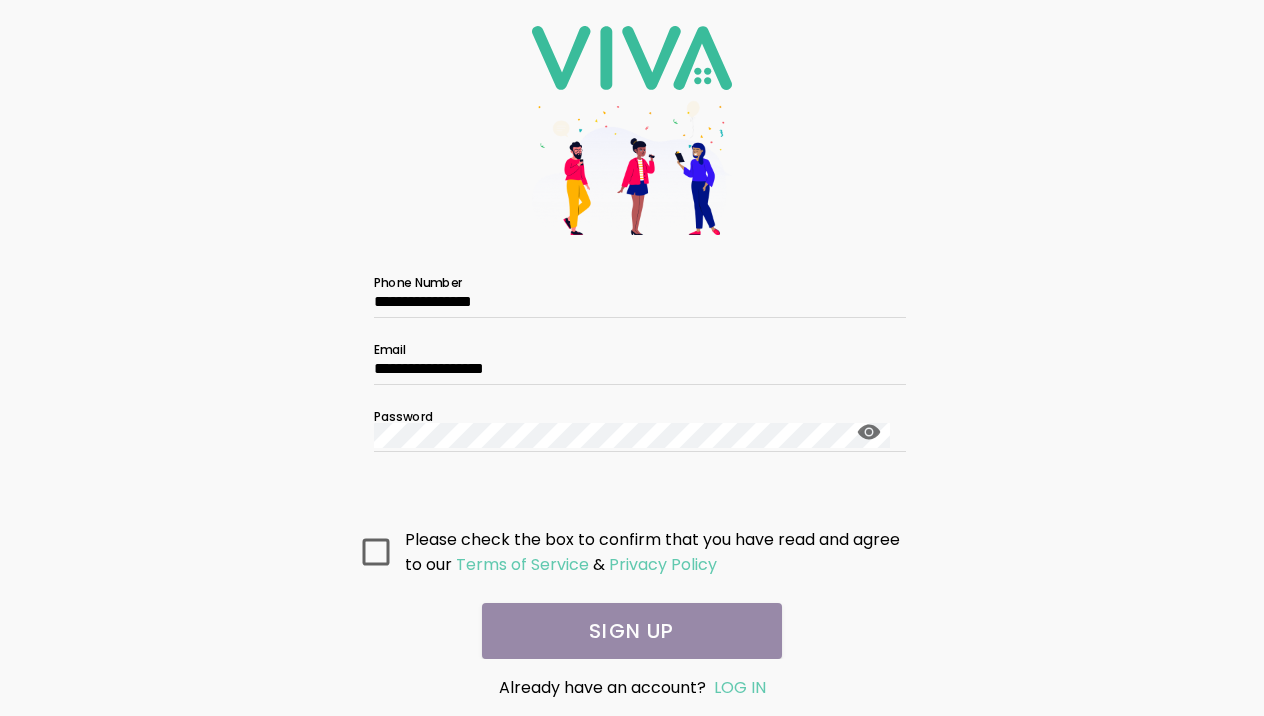 click on "**********" at bounding box center (632, 334) 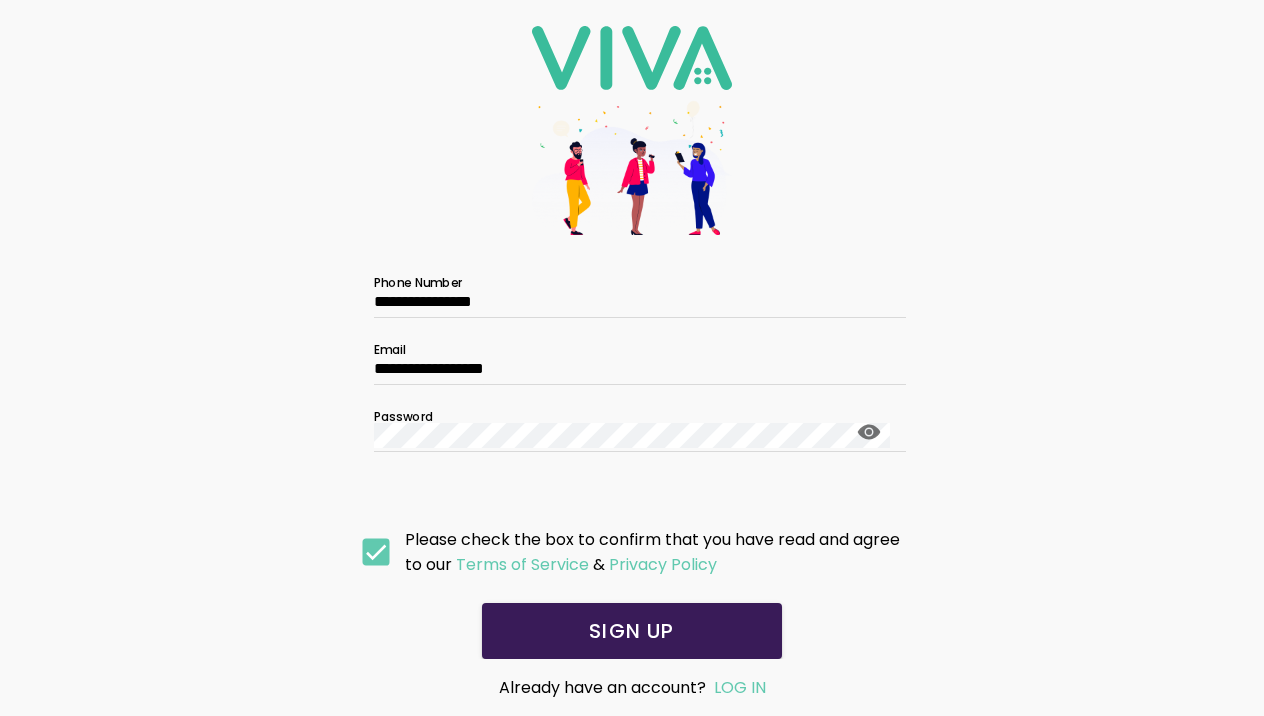 click on "SIGN UP" 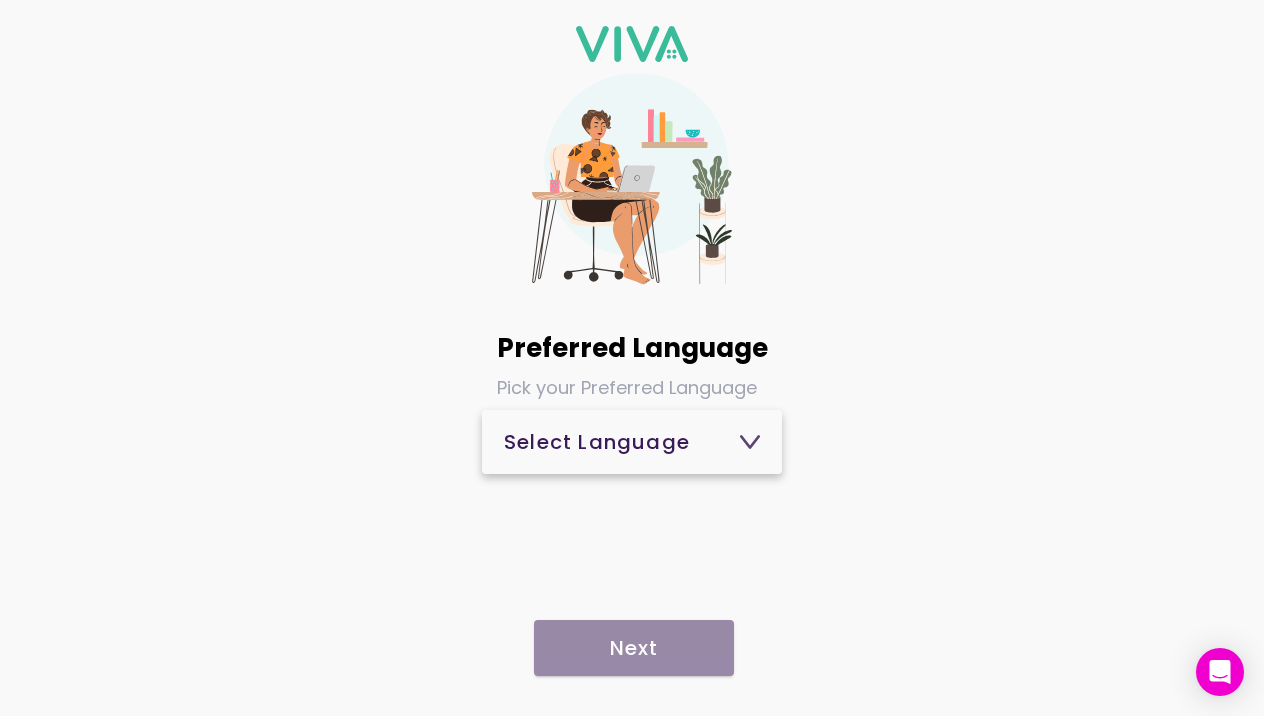 click on "Select Language" at bounding box center (632, 442) 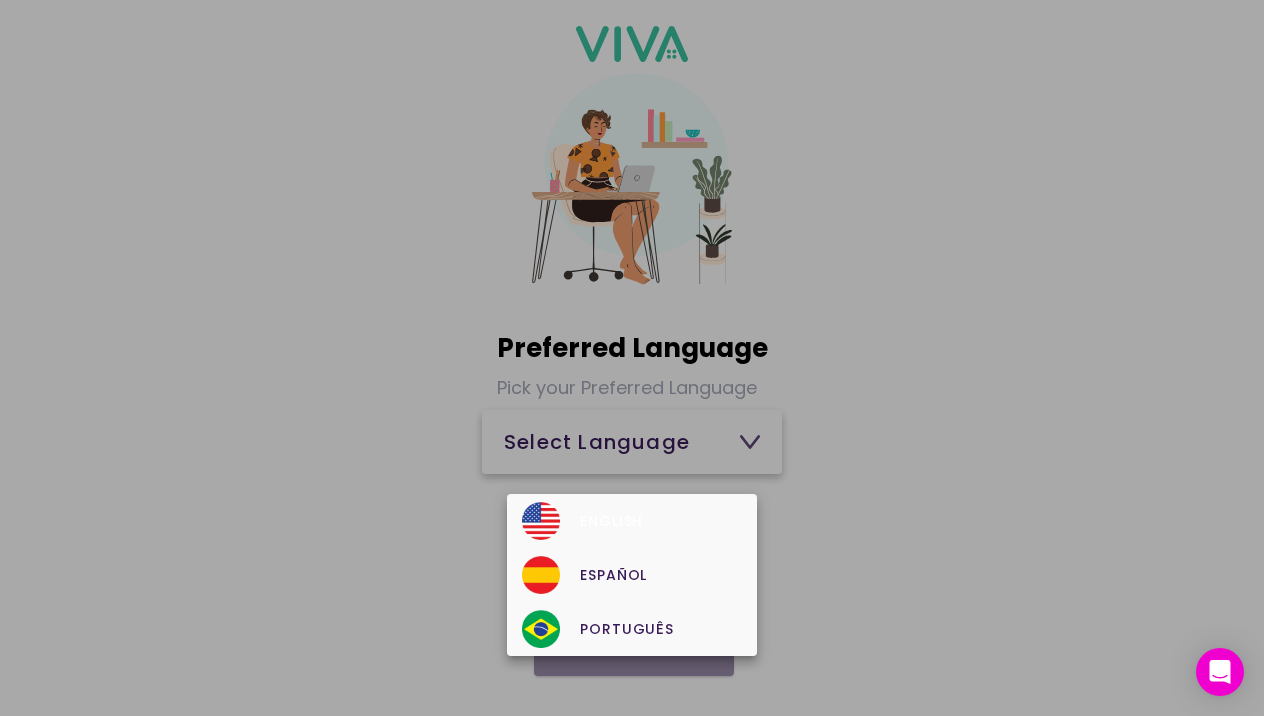 click on "English" at bounding box center [631, 521] 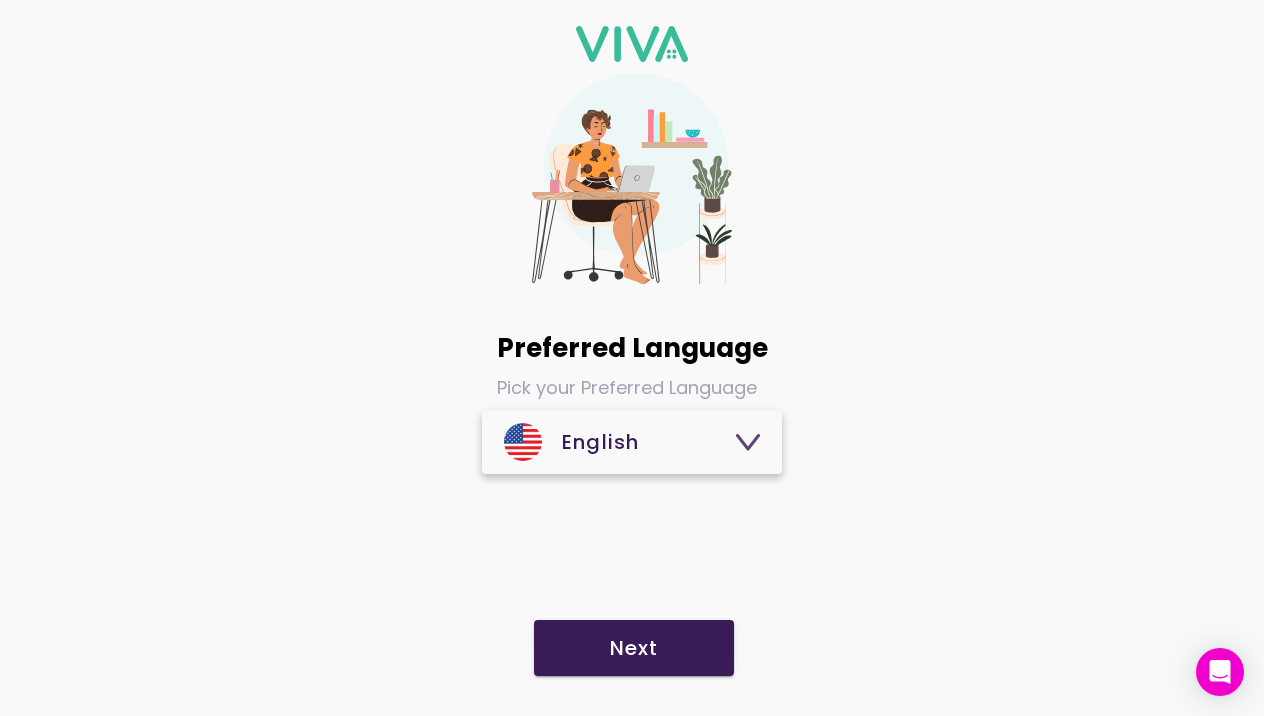 click on "Next" 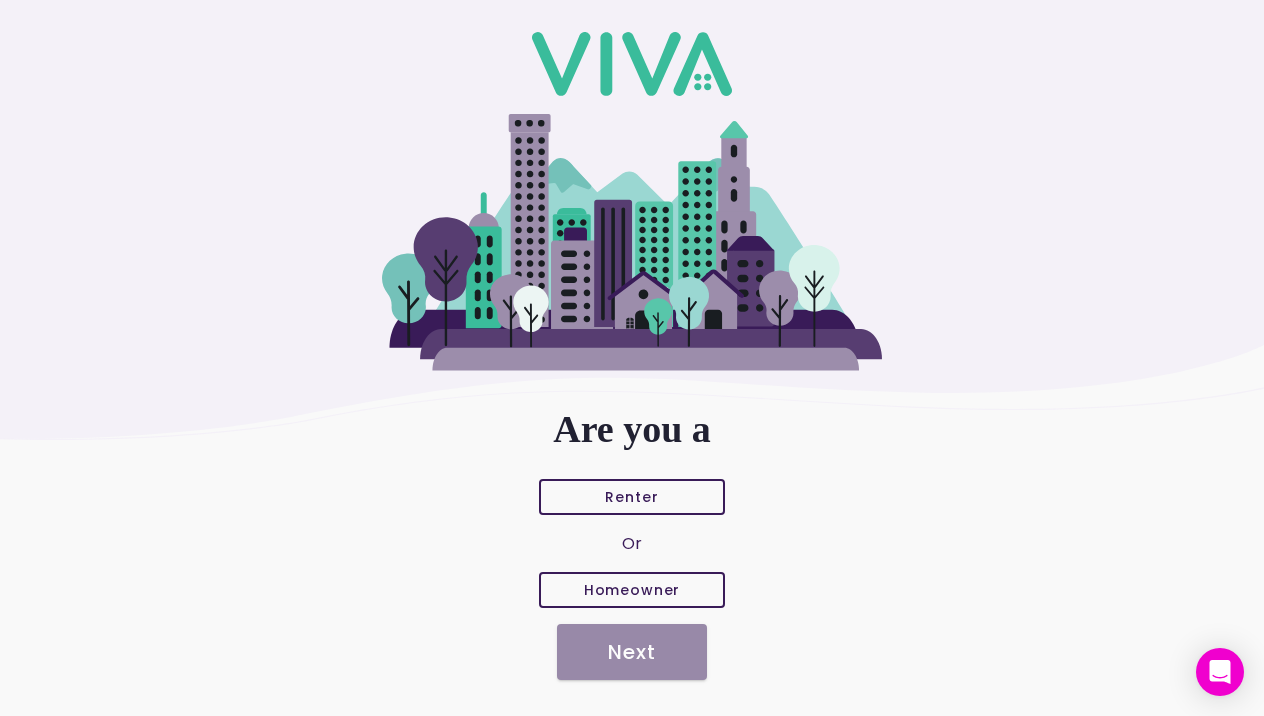 scroll, scrollTop: 209, scrollLeft: 0, axis: vertical 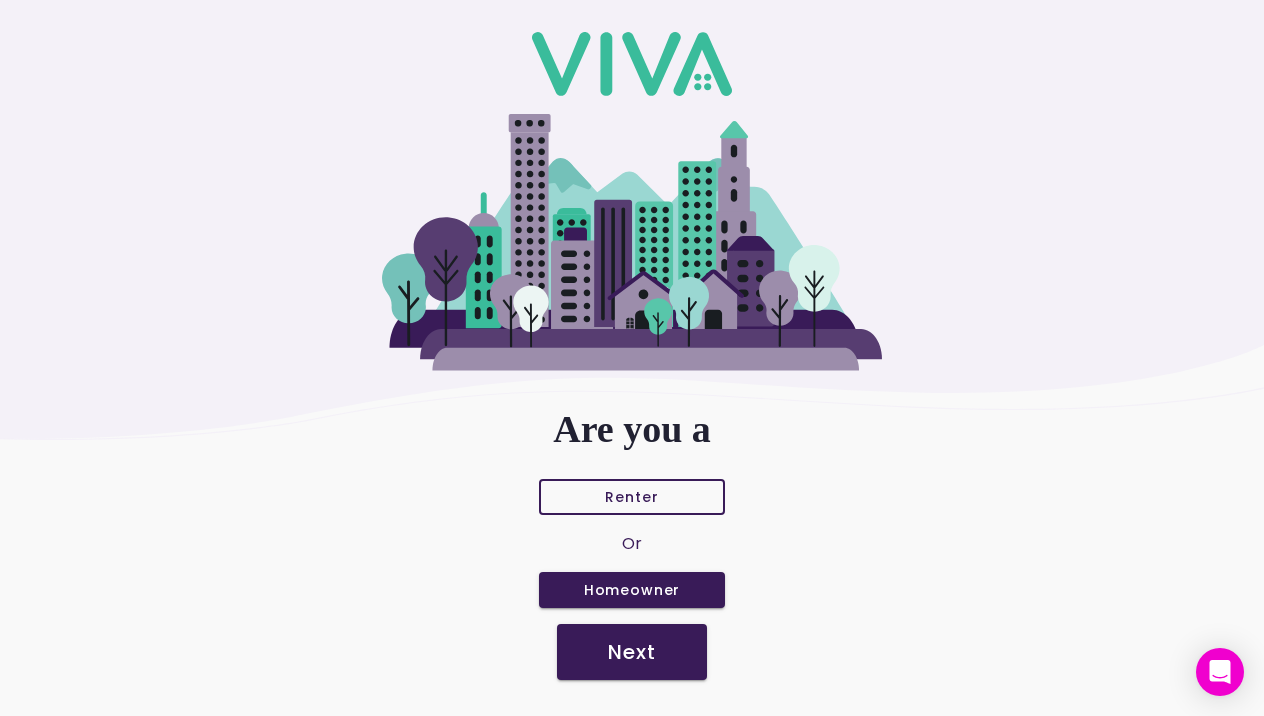 click on "Next" 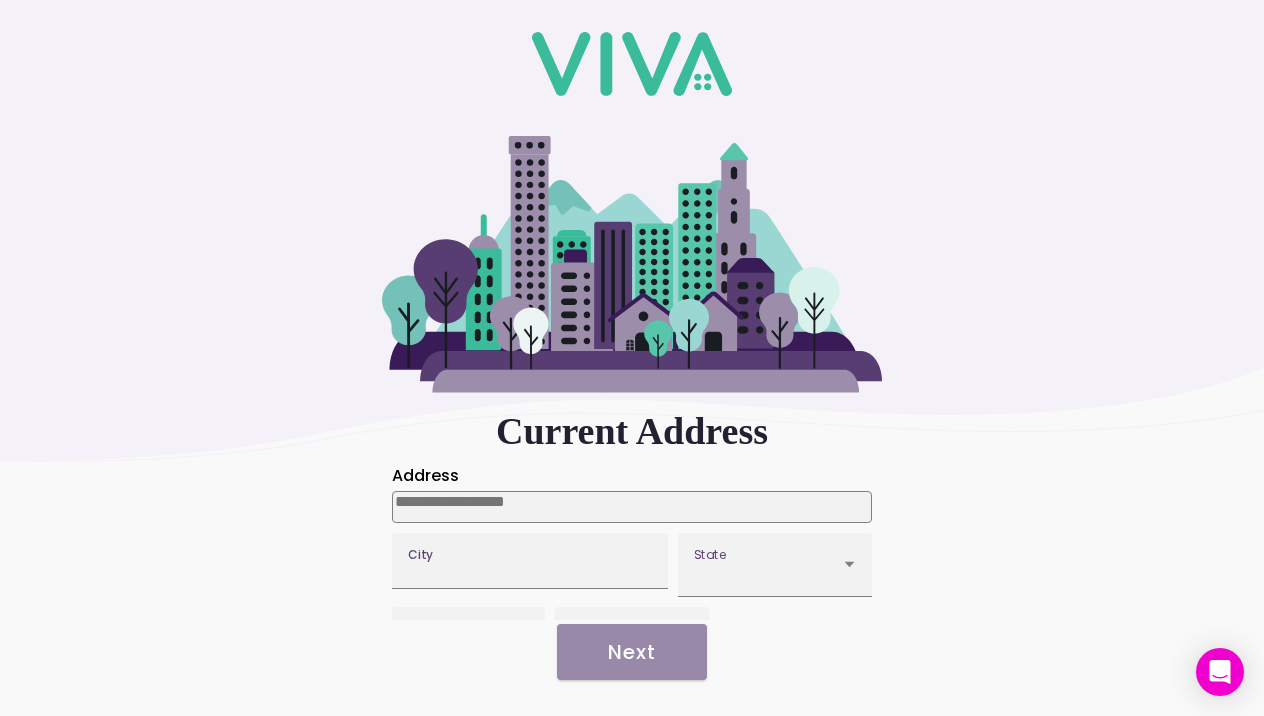 scroll, scrollTop: 0, scrollLeft: 0, axis: both 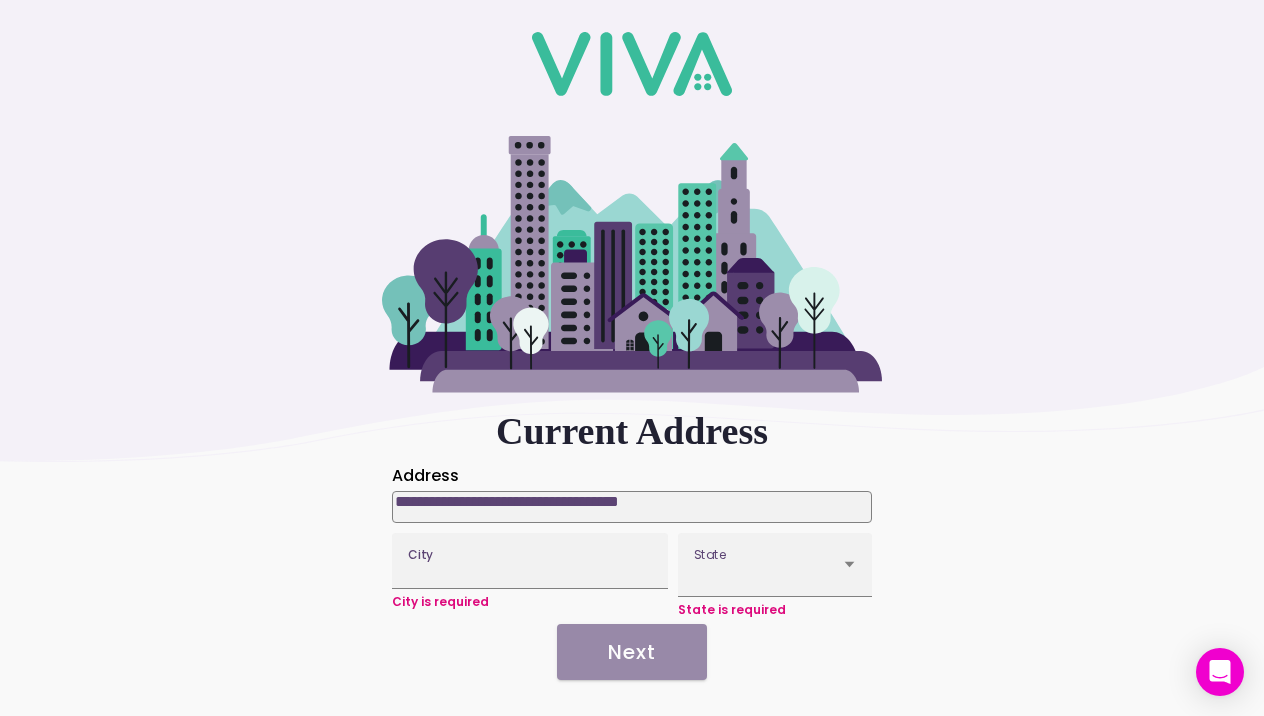 type on "[PHONE]" 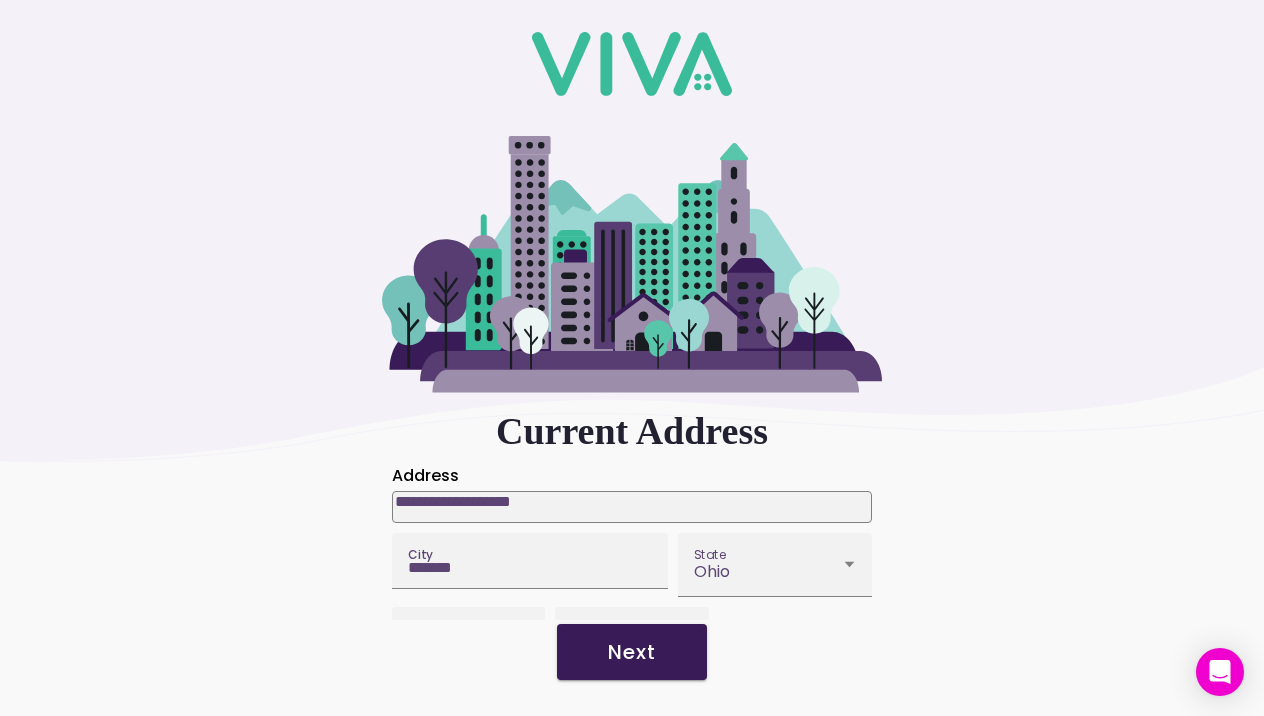 click on "Next" 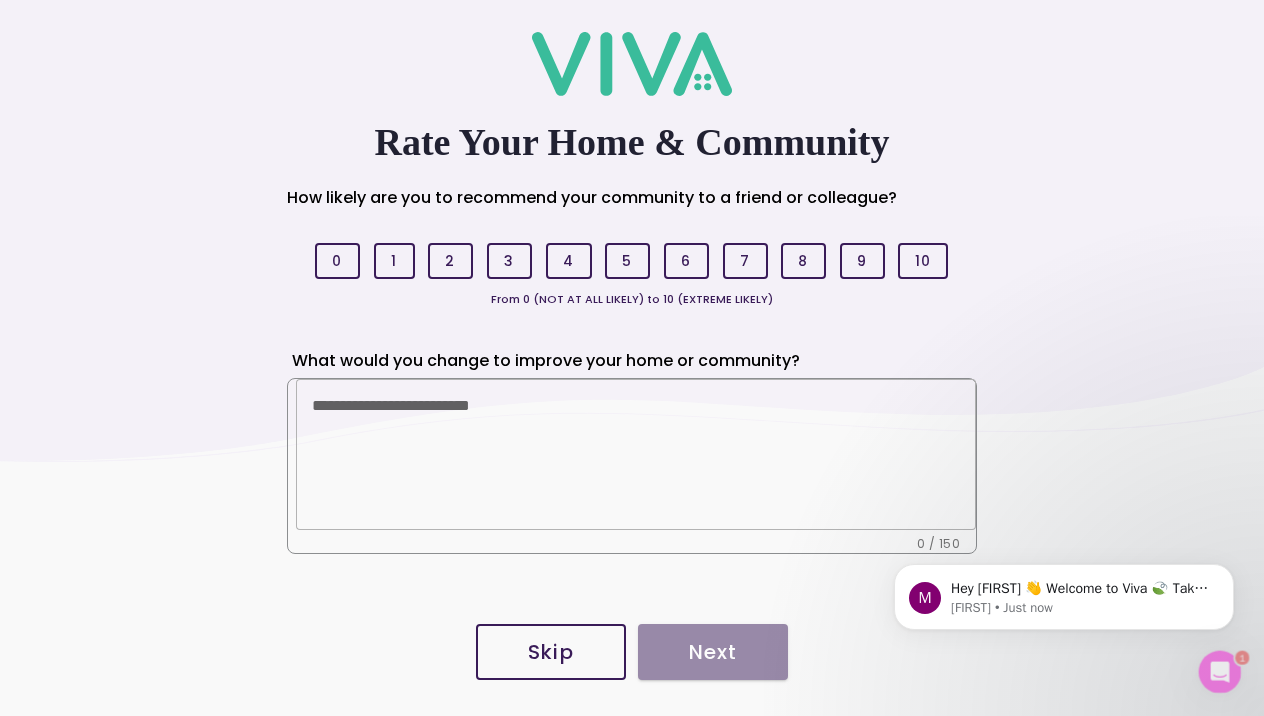 scroll, scrollTop: 0, scrollLeft: 0, axis: both 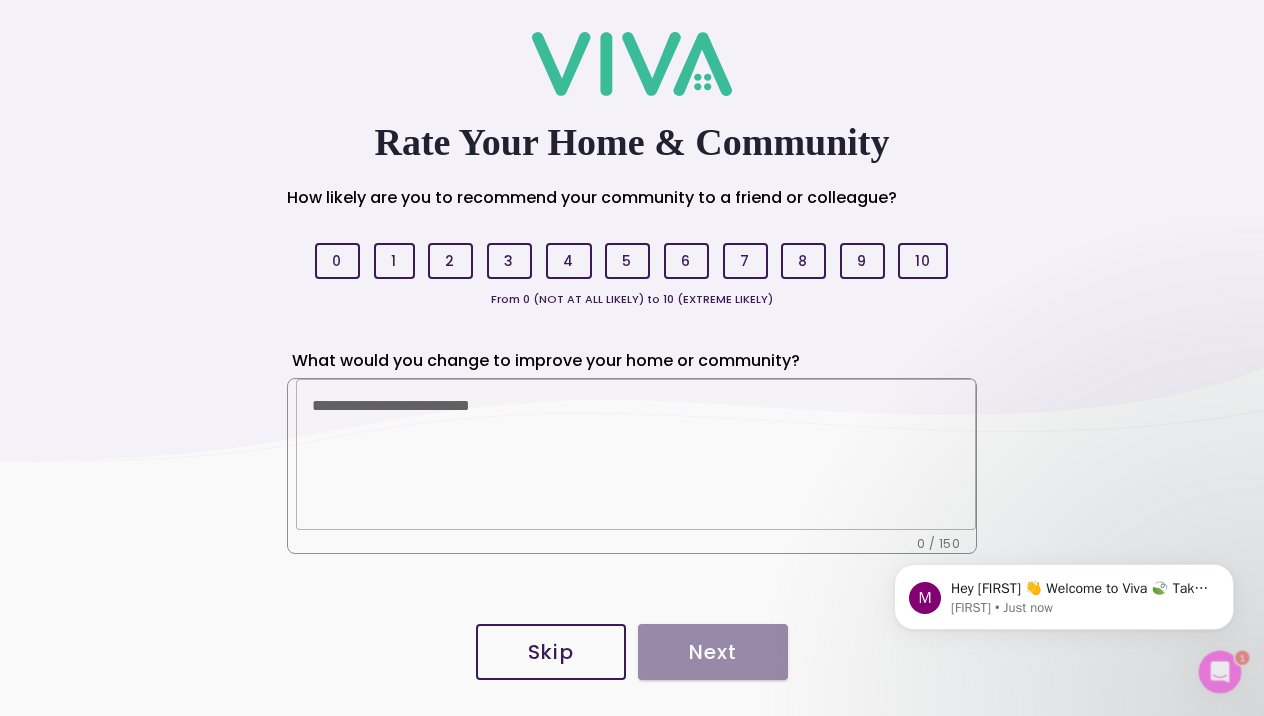 click on "5" at bounding box center [627, 261] 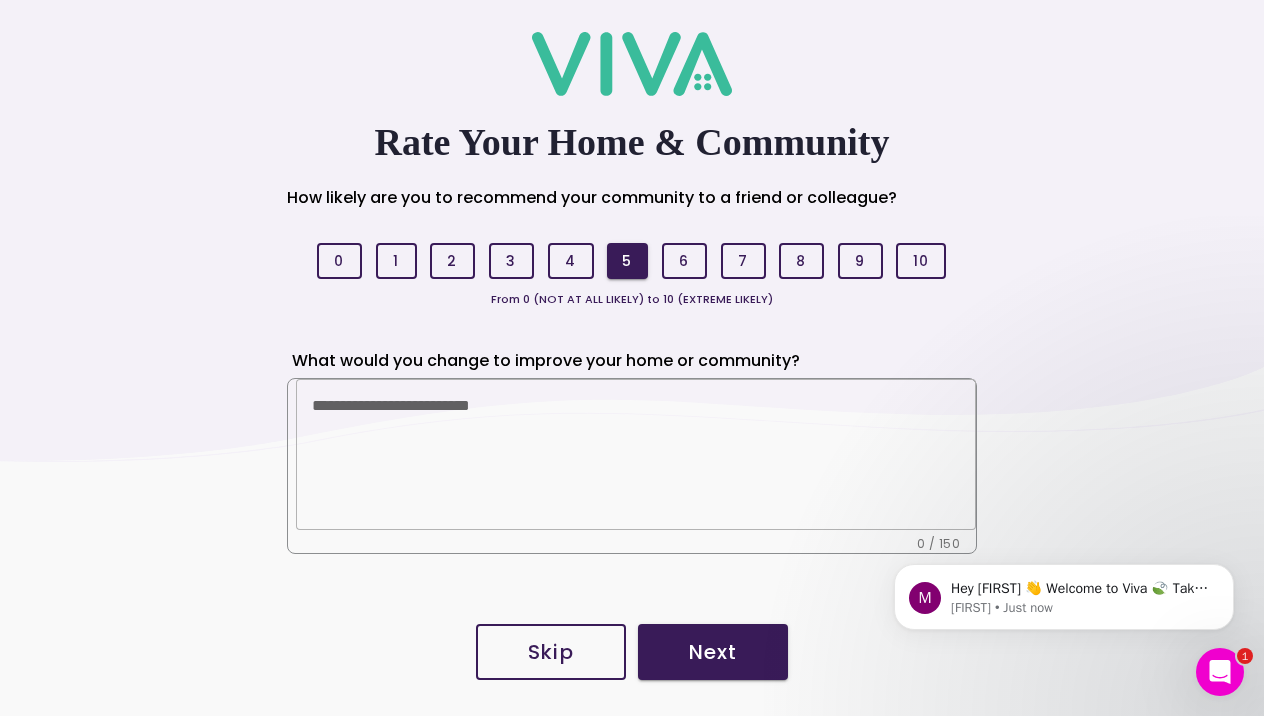click on "Skip" 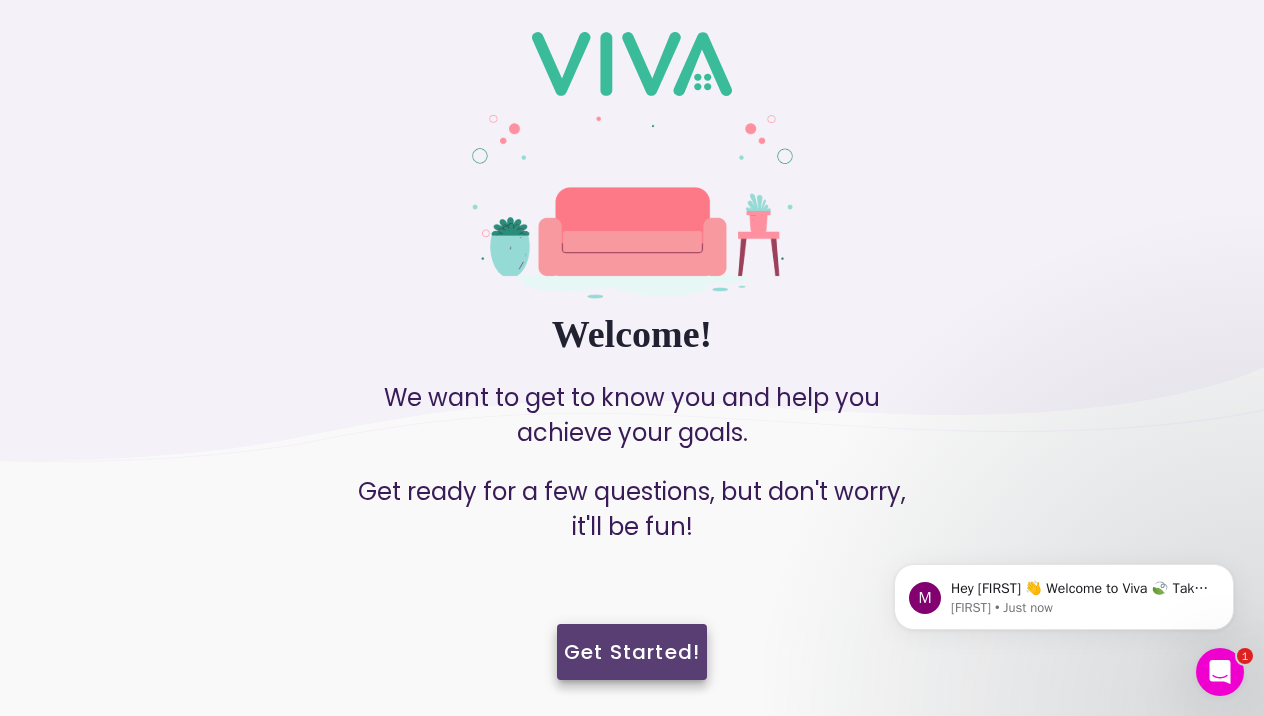 click on "Get Started!" 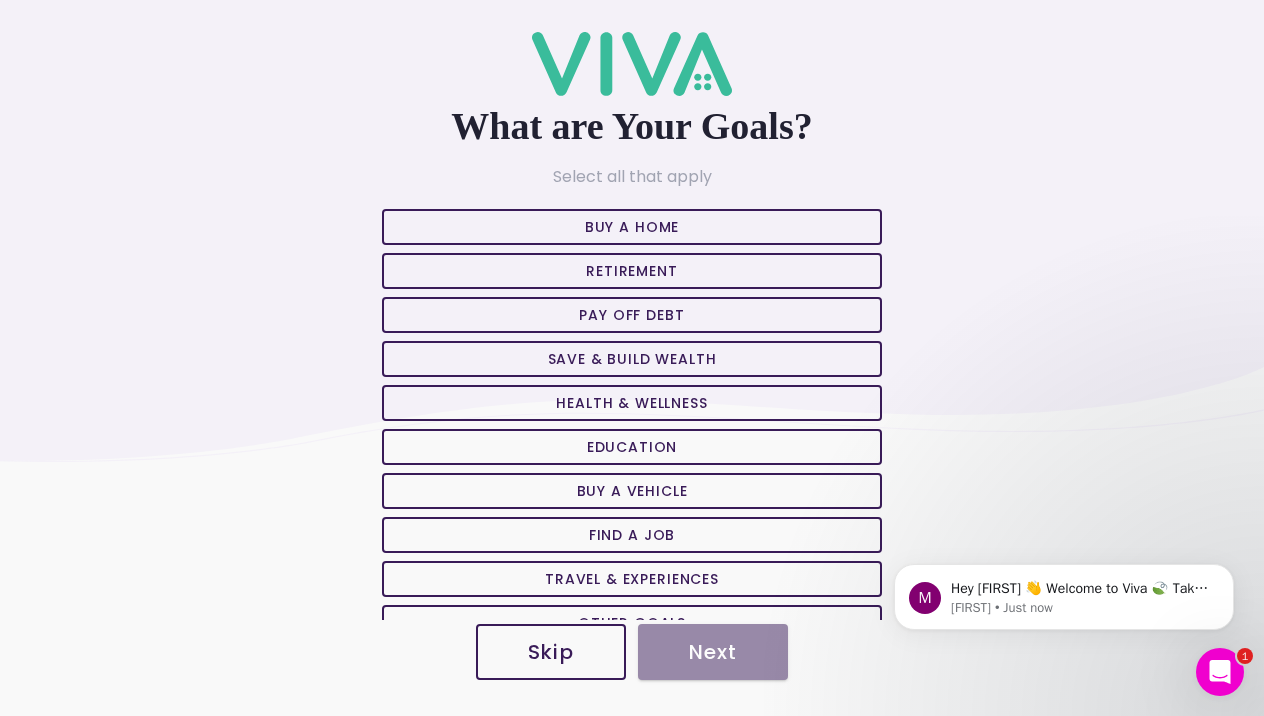 click on "Skip" 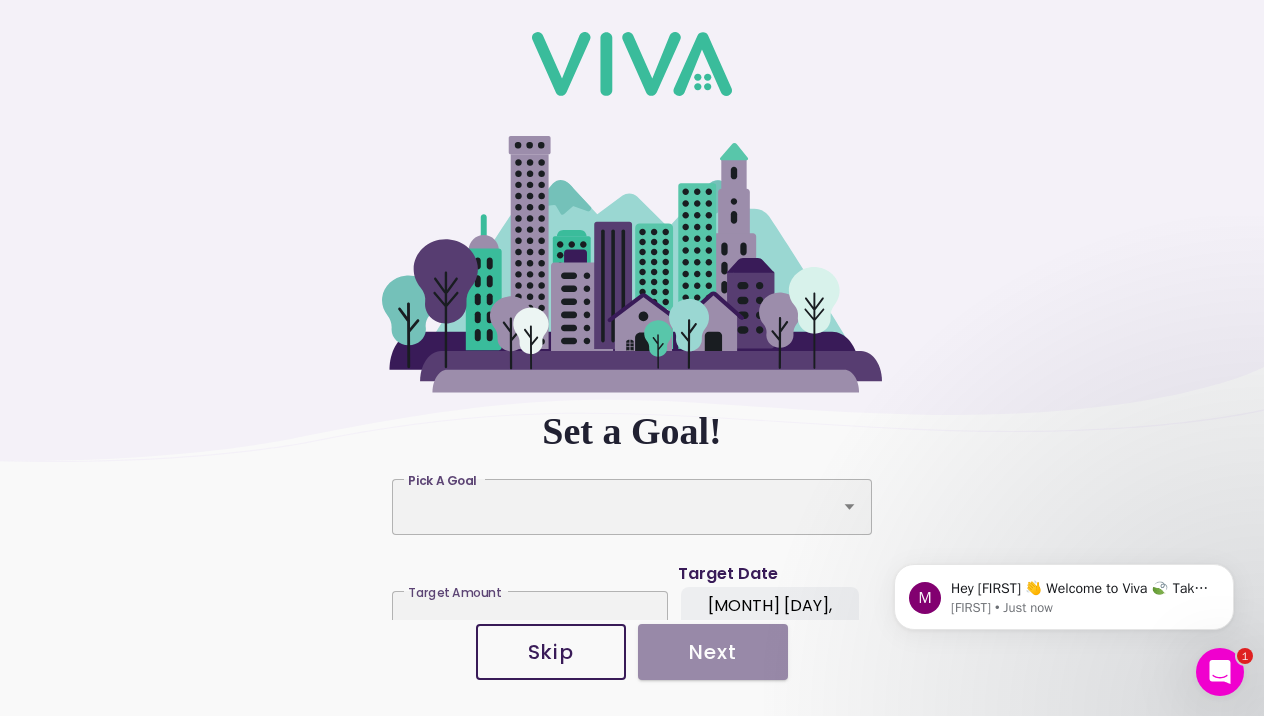 click on "Skip" 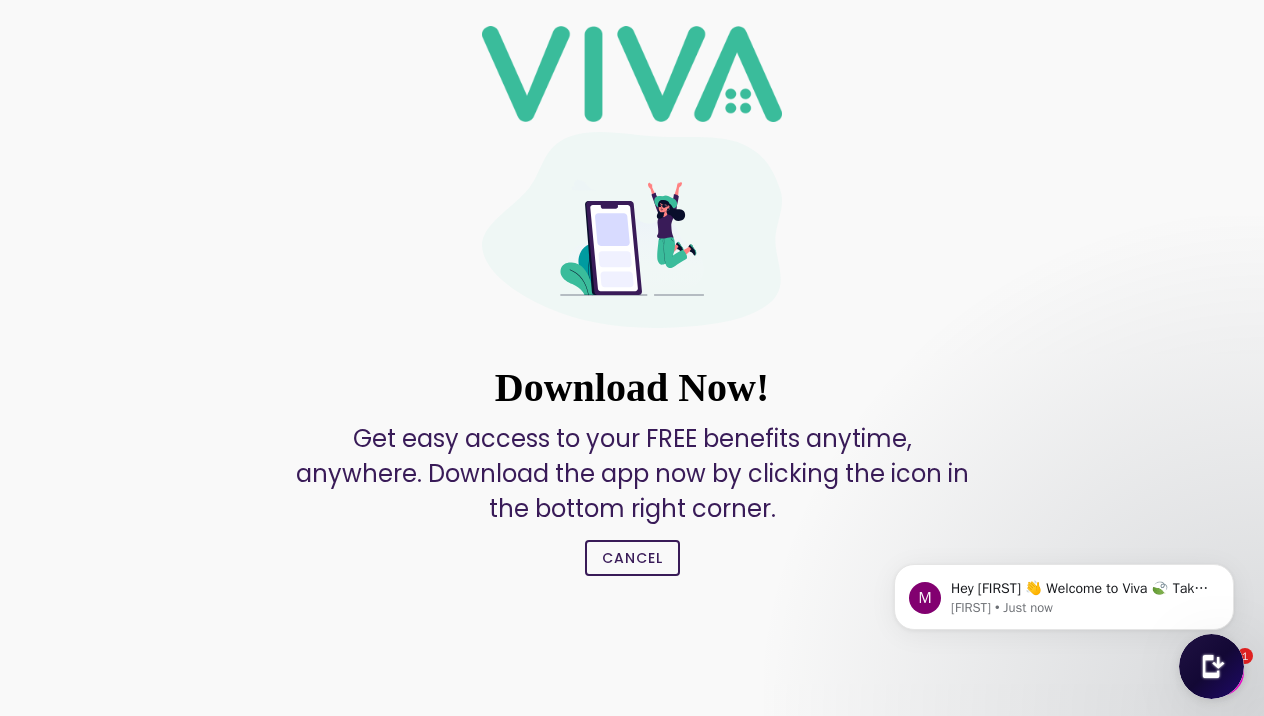click on "Cancel" 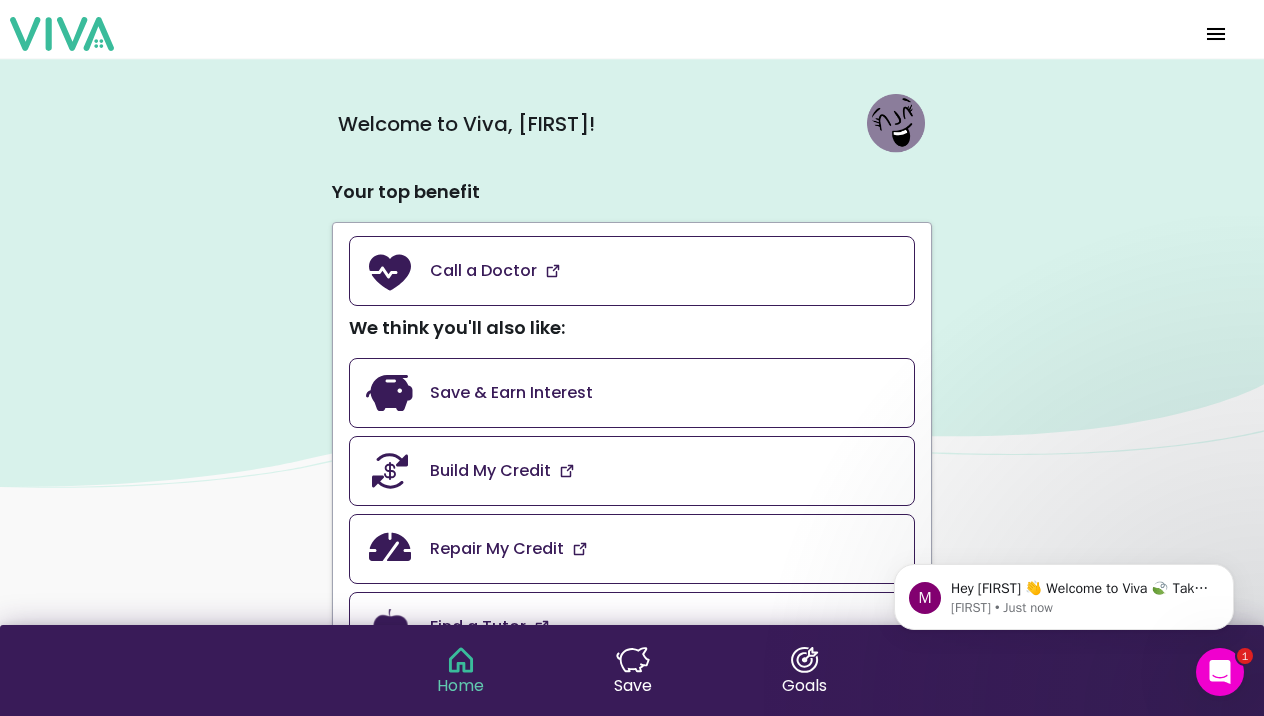 scroll, scrollTop: 0, scrollLeft: 0, axis: both 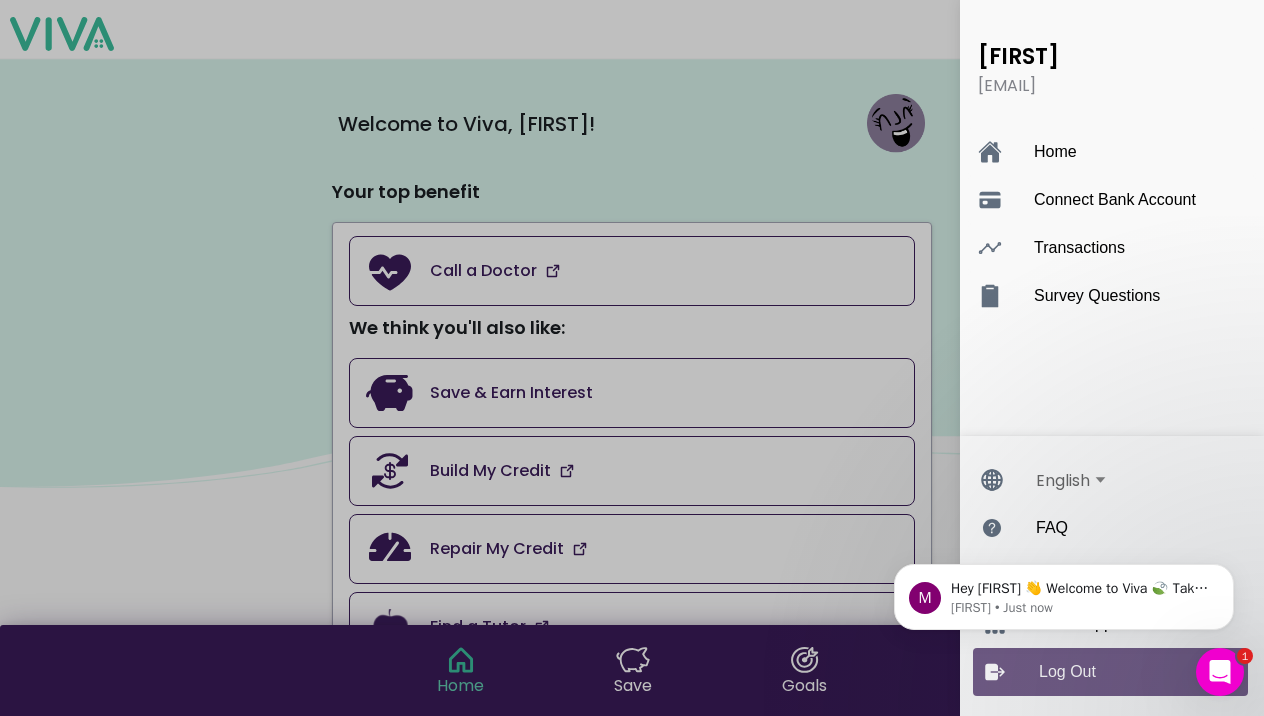 click on "Log Out" at bounding box center (1110, 672) 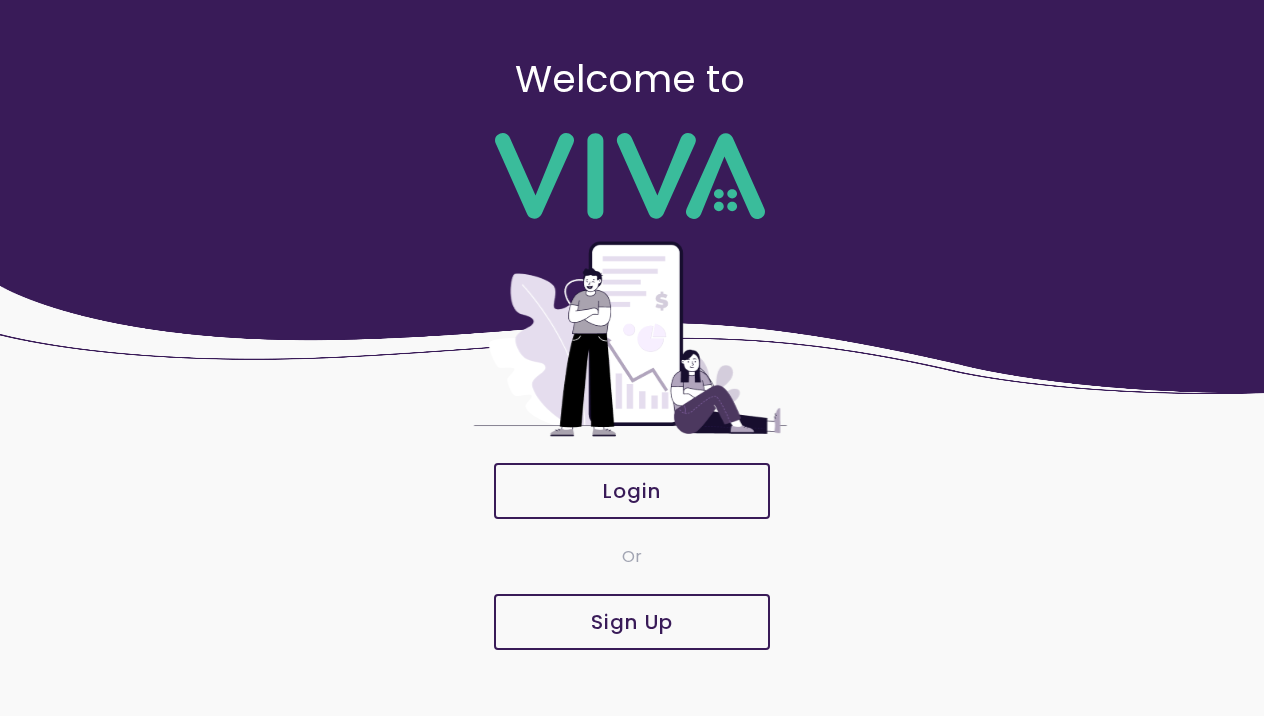scroll, scrollTop: 0, scrollLeft: 0, axis: both 